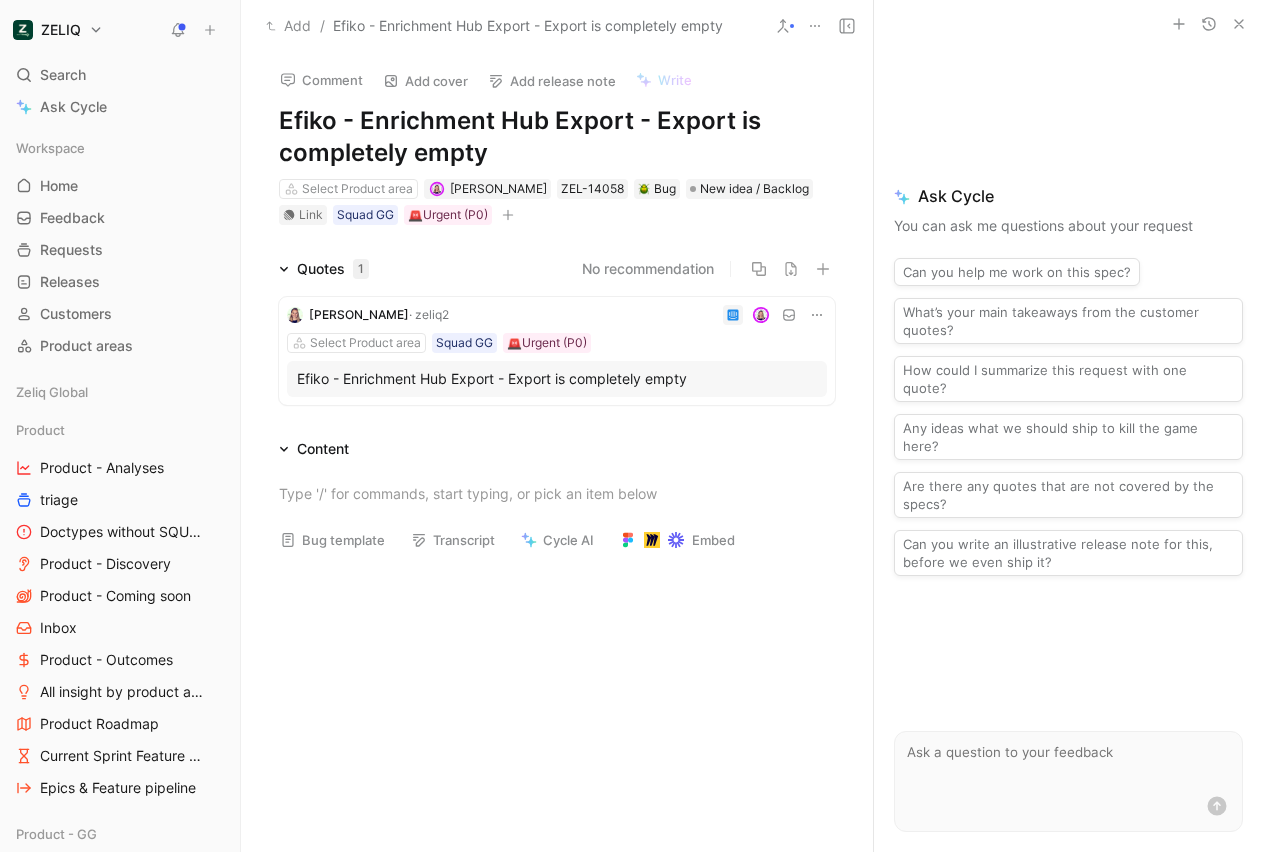 scroll, scrollTop: 0, scrollLeft: 0, axis: both 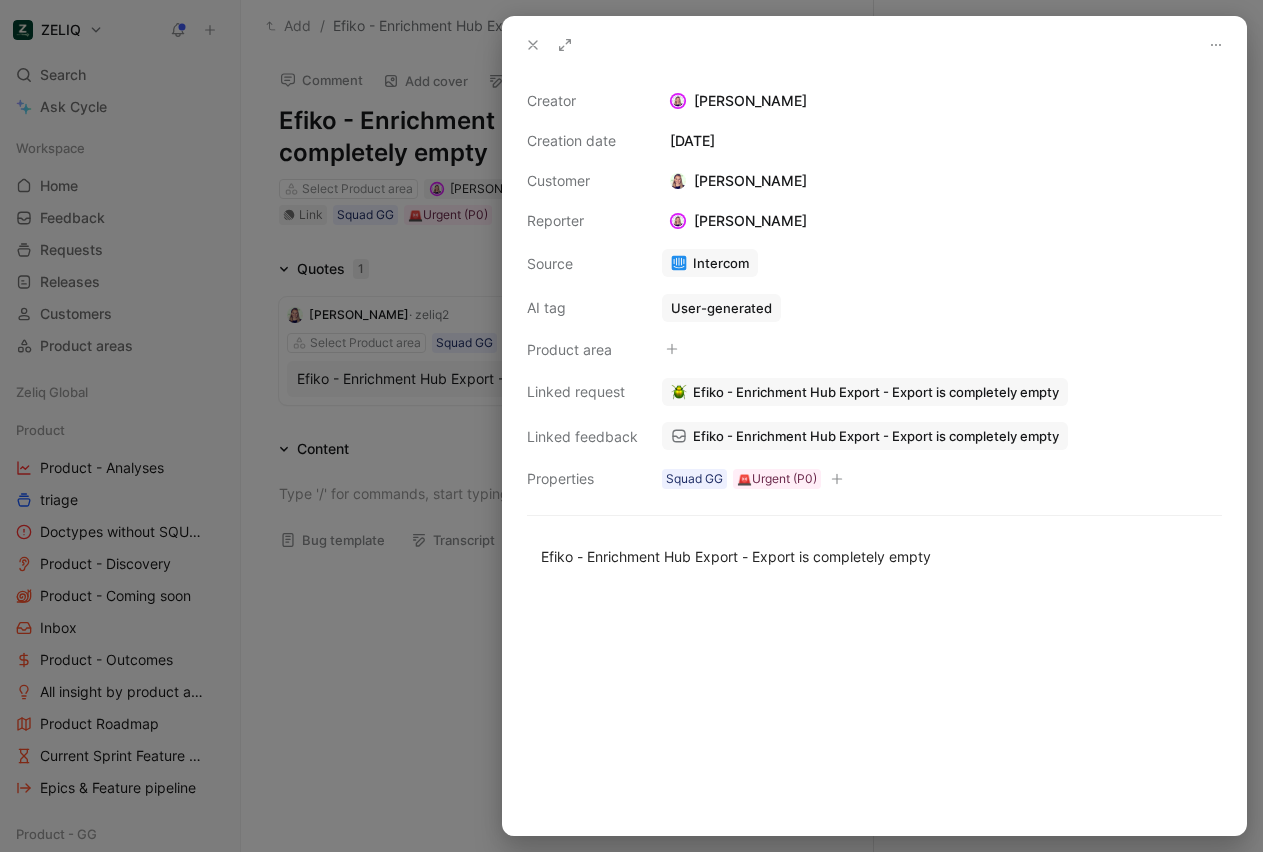 click on "Efiko - Enrichment Hub Export - Export is completely empty" at bounding box center (865, 436) 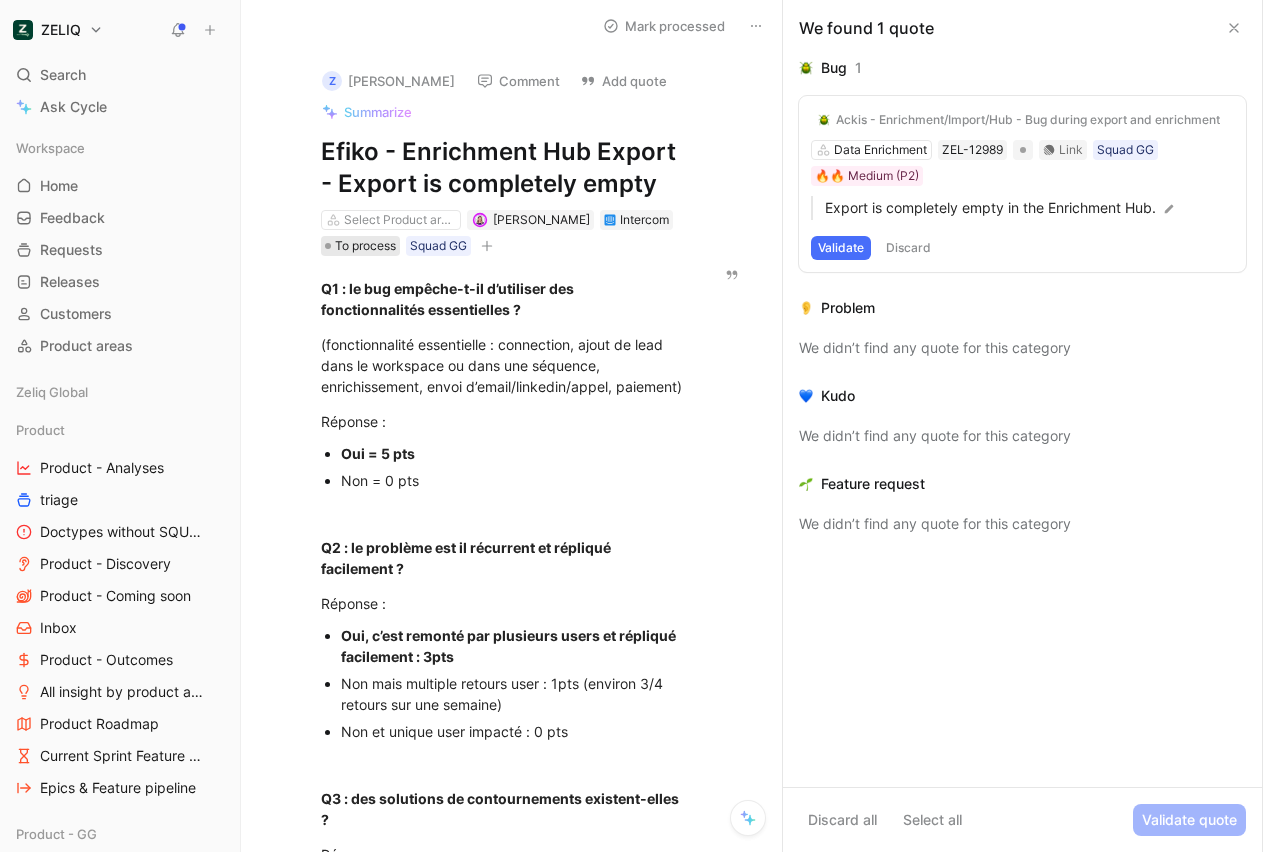 click on "To process" at bounding box center [365, 246] 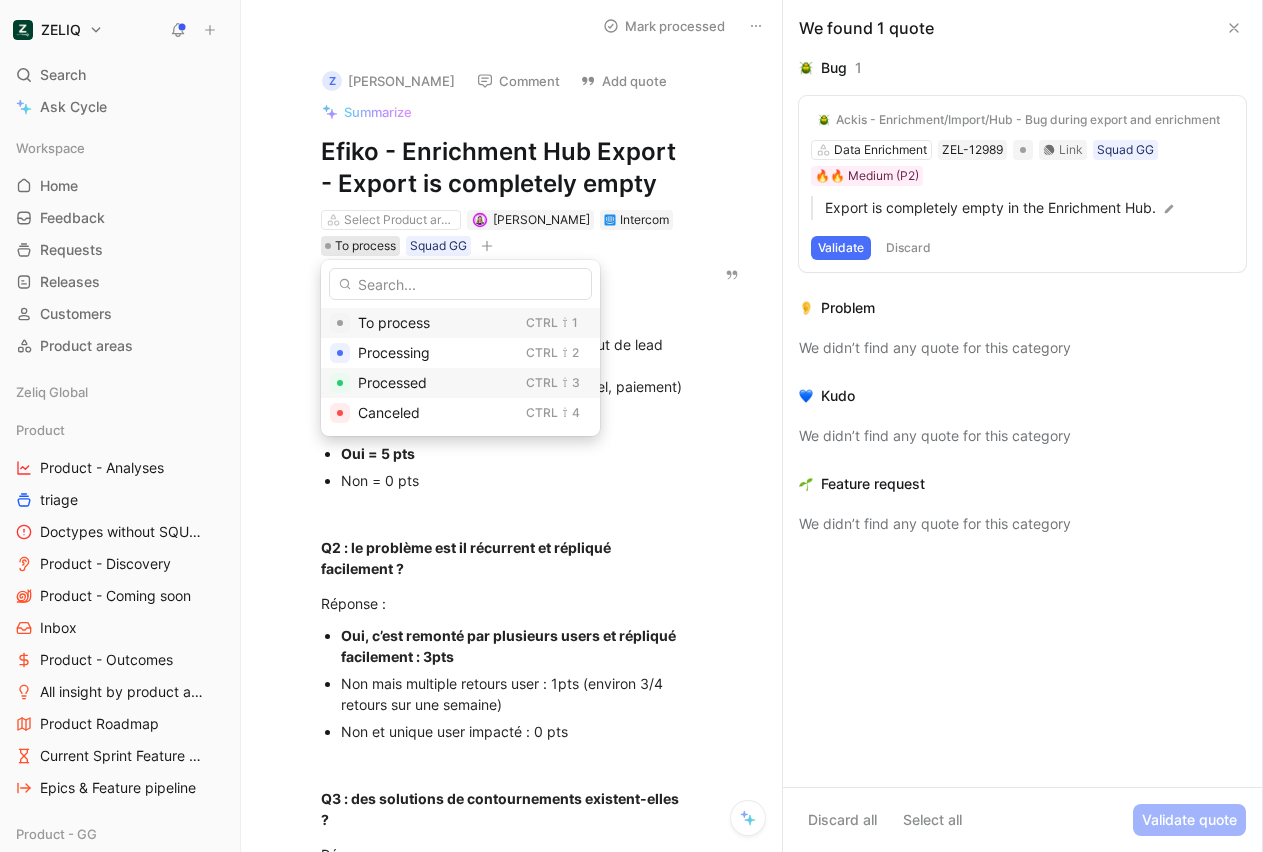 click on "Processed" at bounding box center (392, 382) 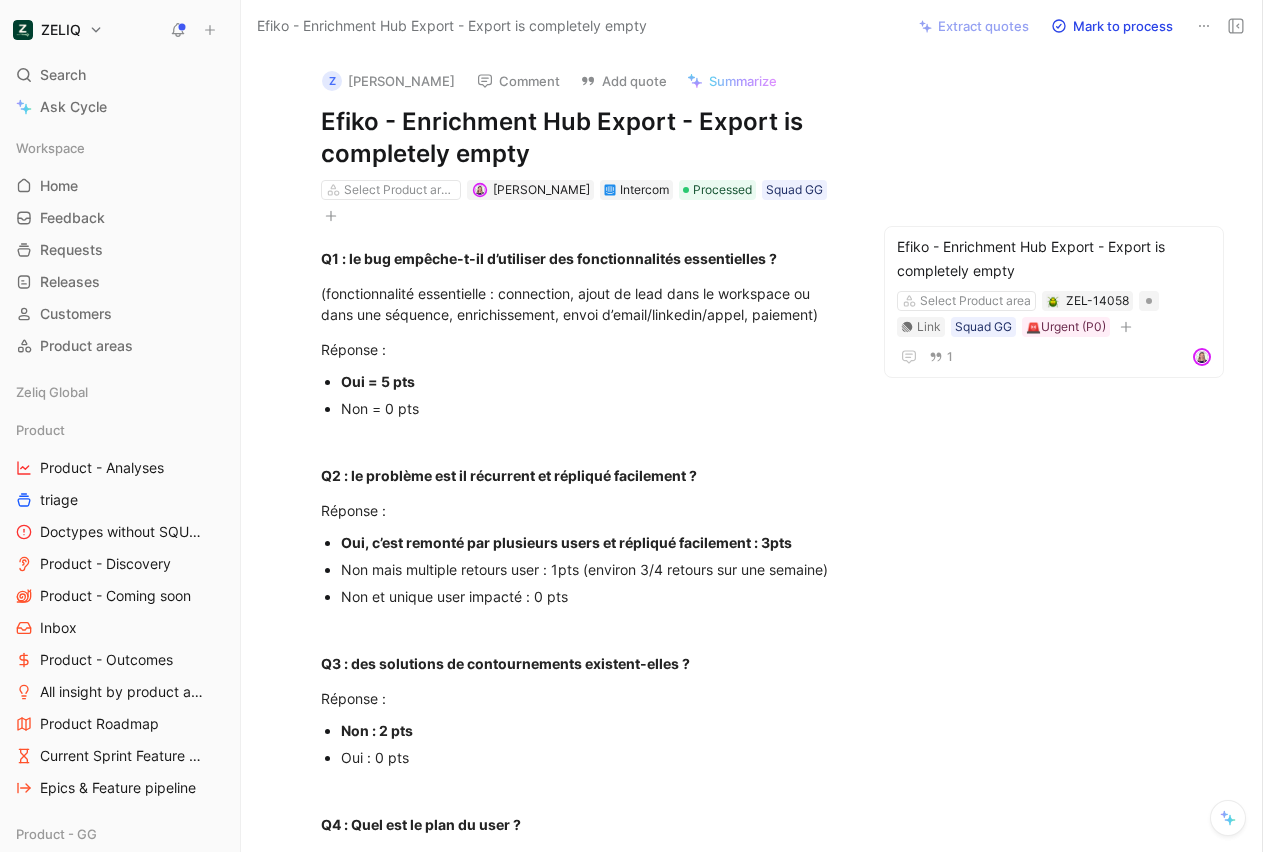 scroll, scrollTop: 20, scrollLeft: 0, axis: vertical 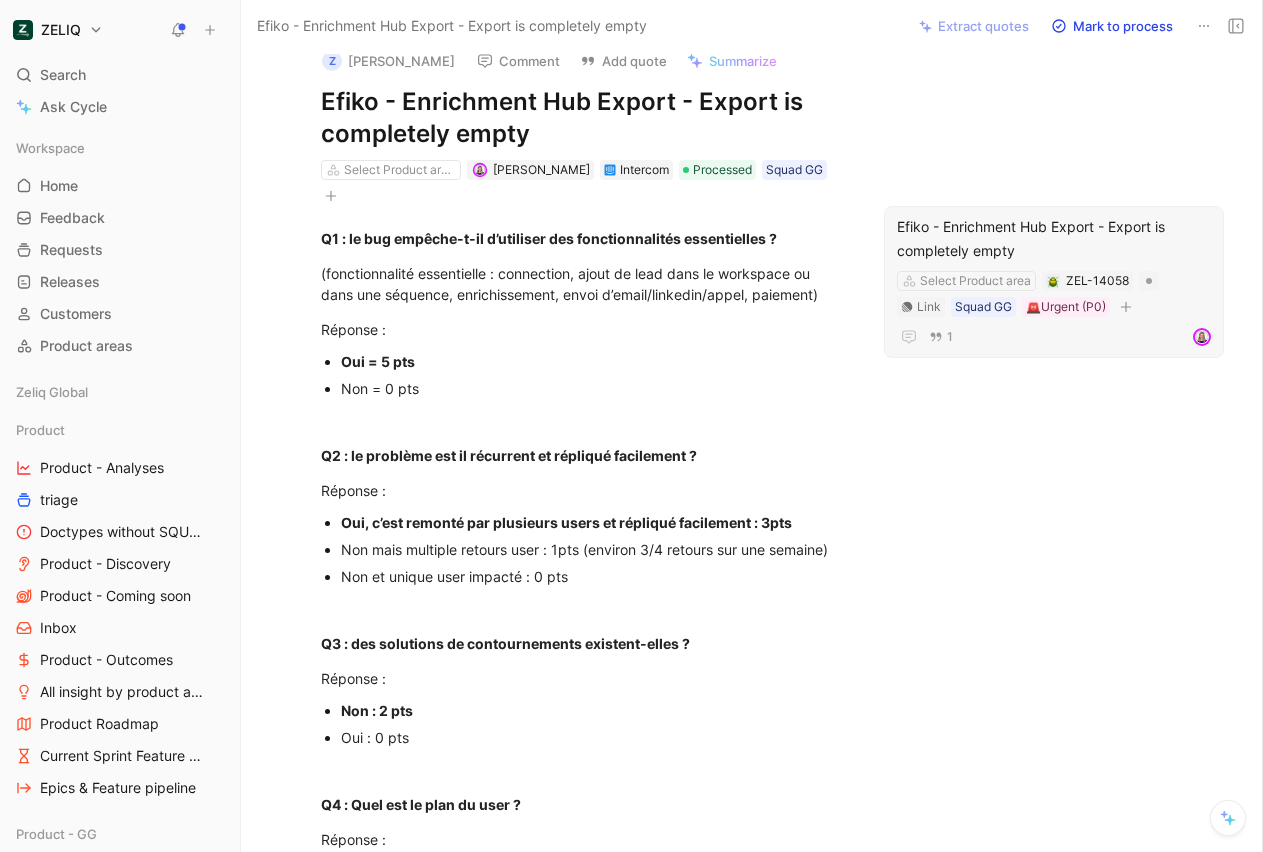 click on "Efiko - Enrichment Hub Export - Export is completely empty" at bounding box center (1054, 239) 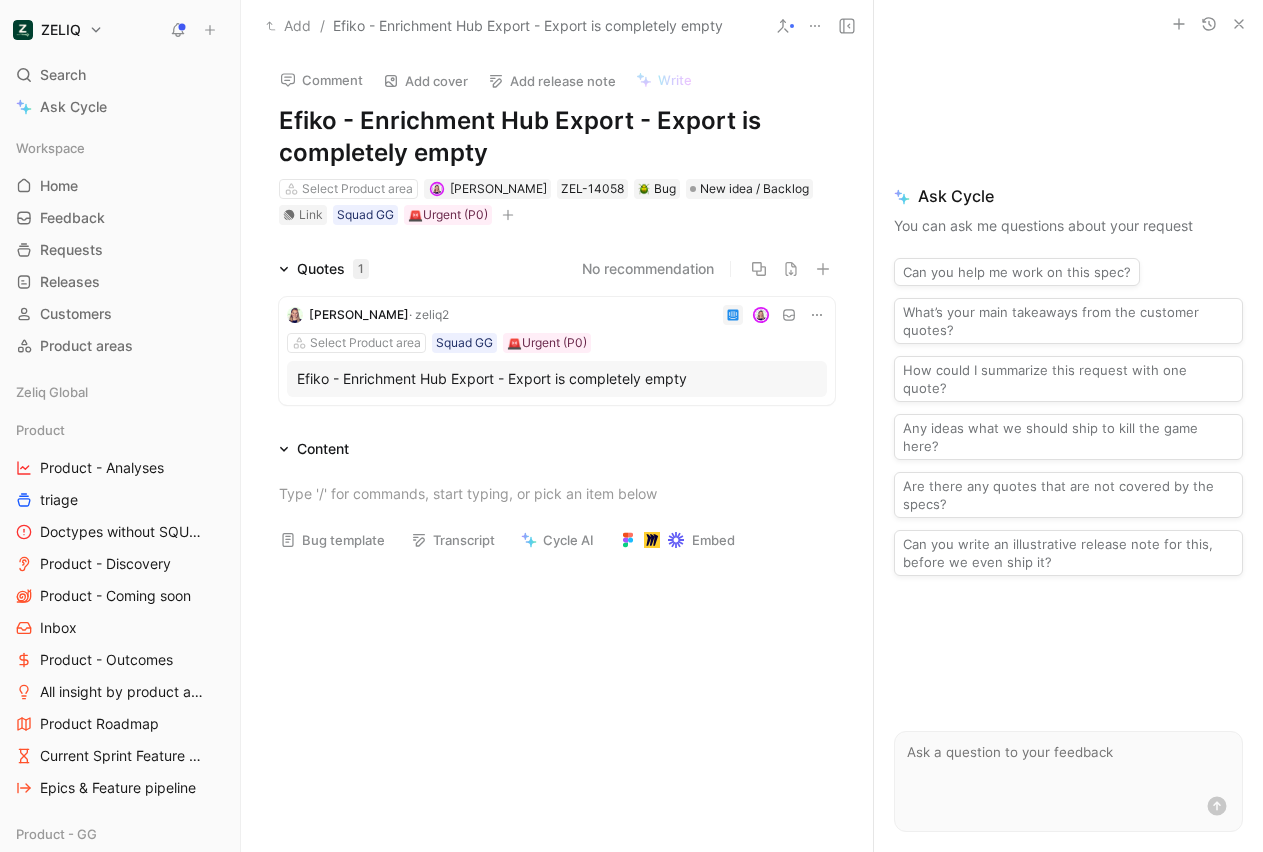 click on "Efiko - Enrichment Hub Export - Export is completely empty" at bounding box center (557, 379) 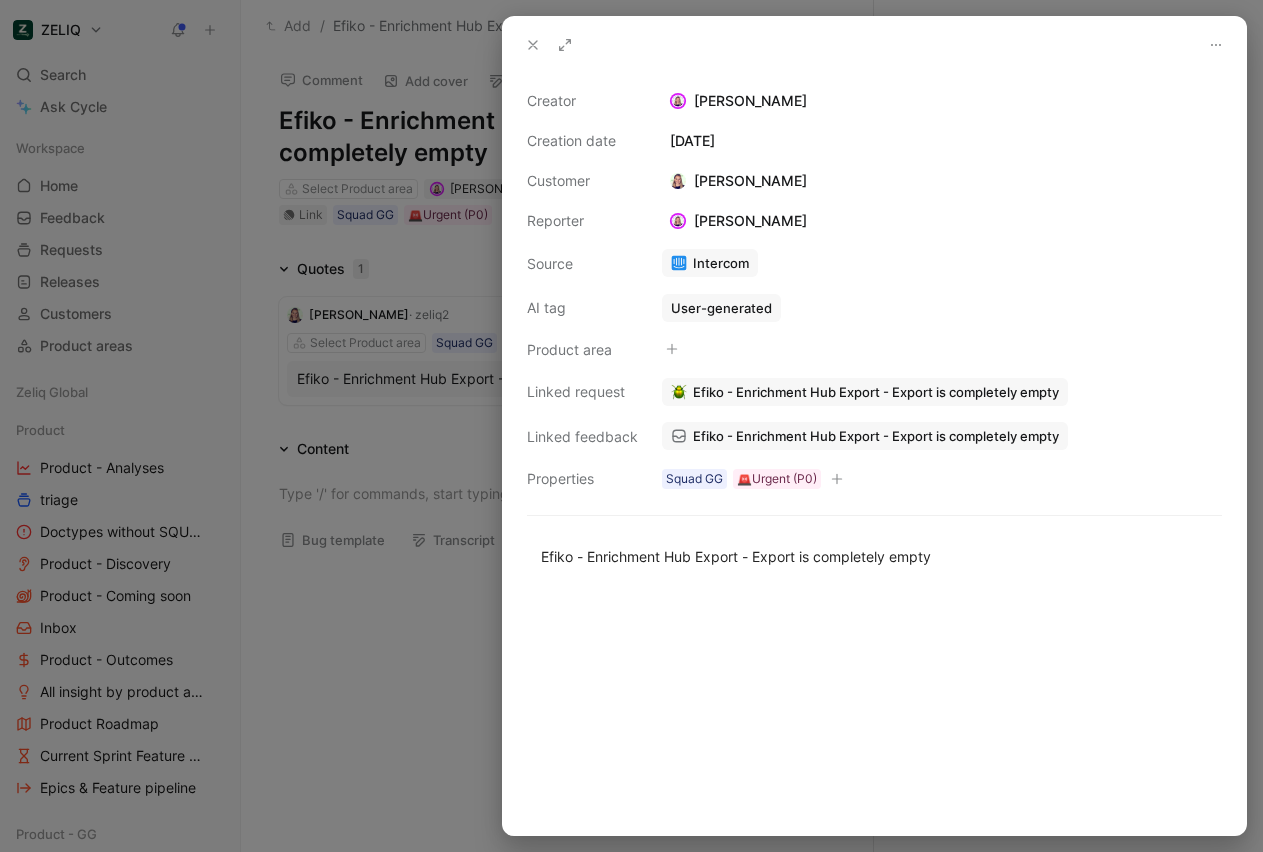 click on "Efiko - Enrichment Hub Export - Export is completely empty" at bounding box center [876, 436] 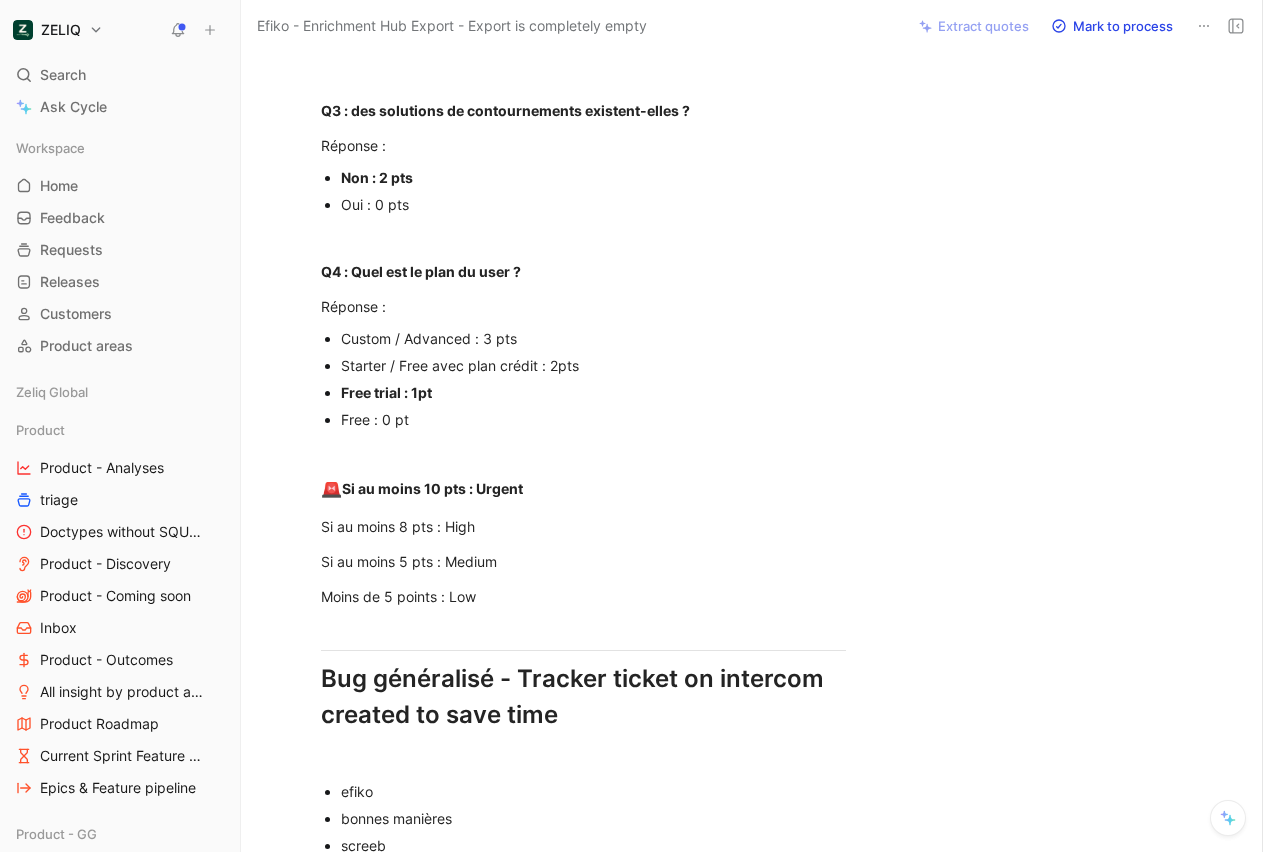 scroll, scrollTop: 805, scrollLeft: 0, axis: vertical 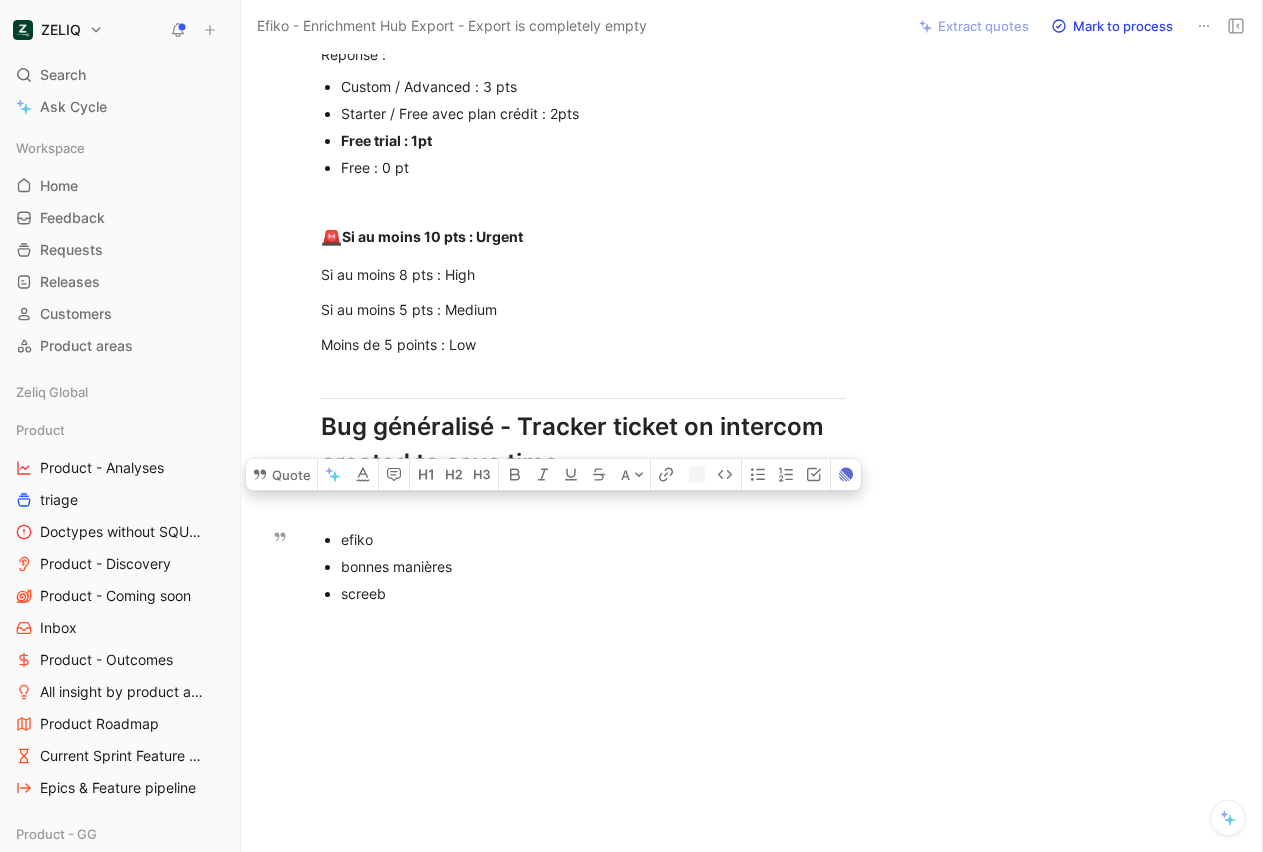 drag, startPoint x: 446, startPoint y: 567, endPoint x: 251, endPoint y: 468, distance: 218.69156 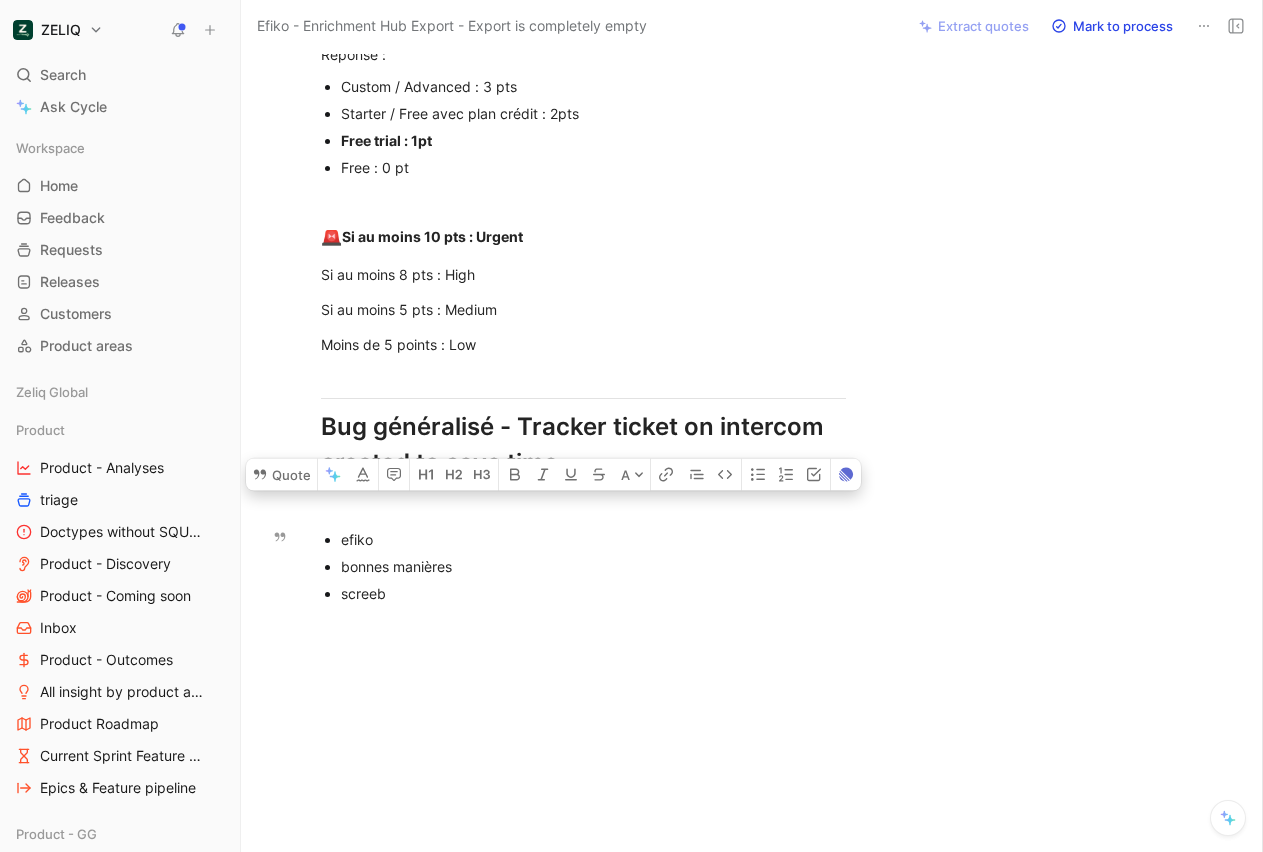 copy on "efiko  bonnes manières  screeb" 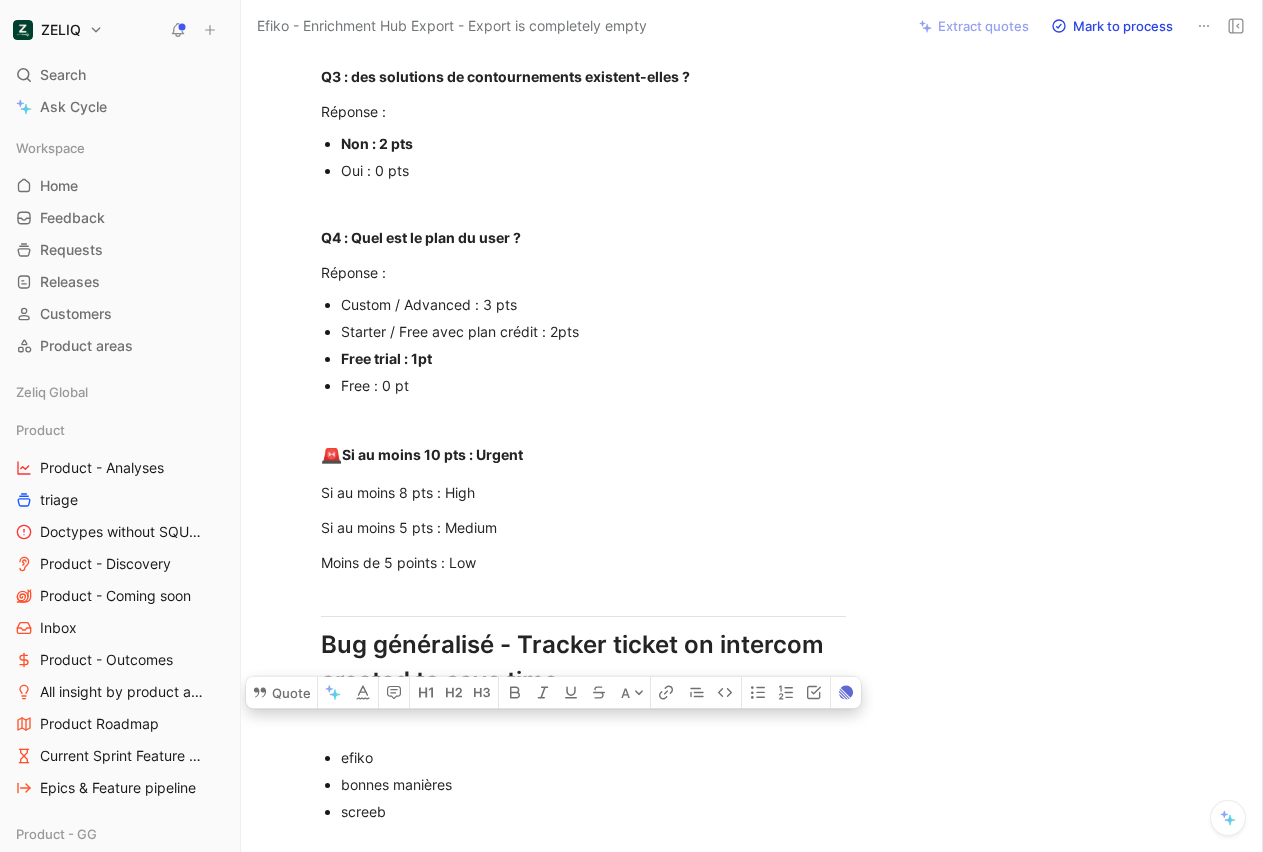 scroll, scrollTop: 590, scrollLeft: 0, axis: vertical 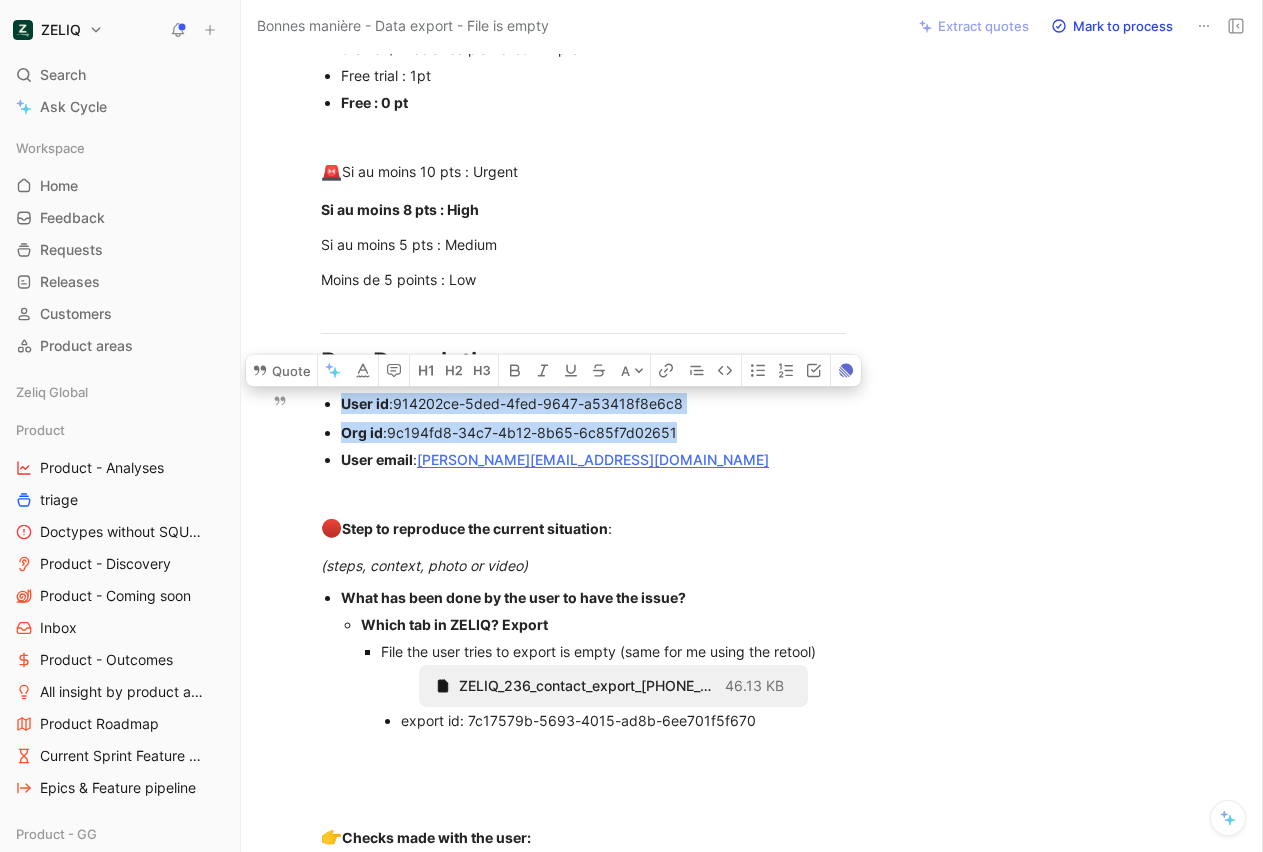 drag, startPoint x: 689, startPoint y: 431, endPoint x: 325, endPoint y: 402, distance: 365.15338 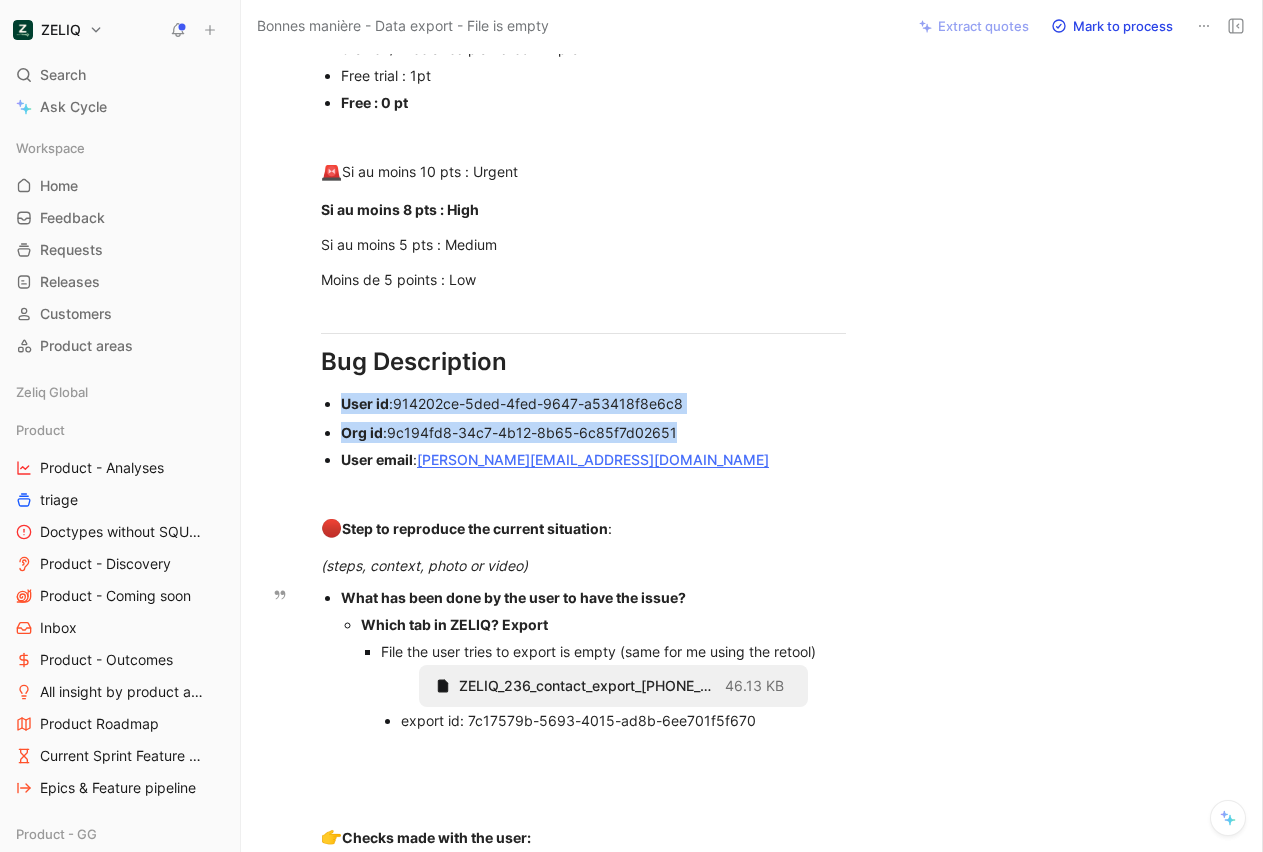 click on "export id: 7c17579b-5693-4015-ad8b-6ee701f5f670" at bounding box center [578, 720] 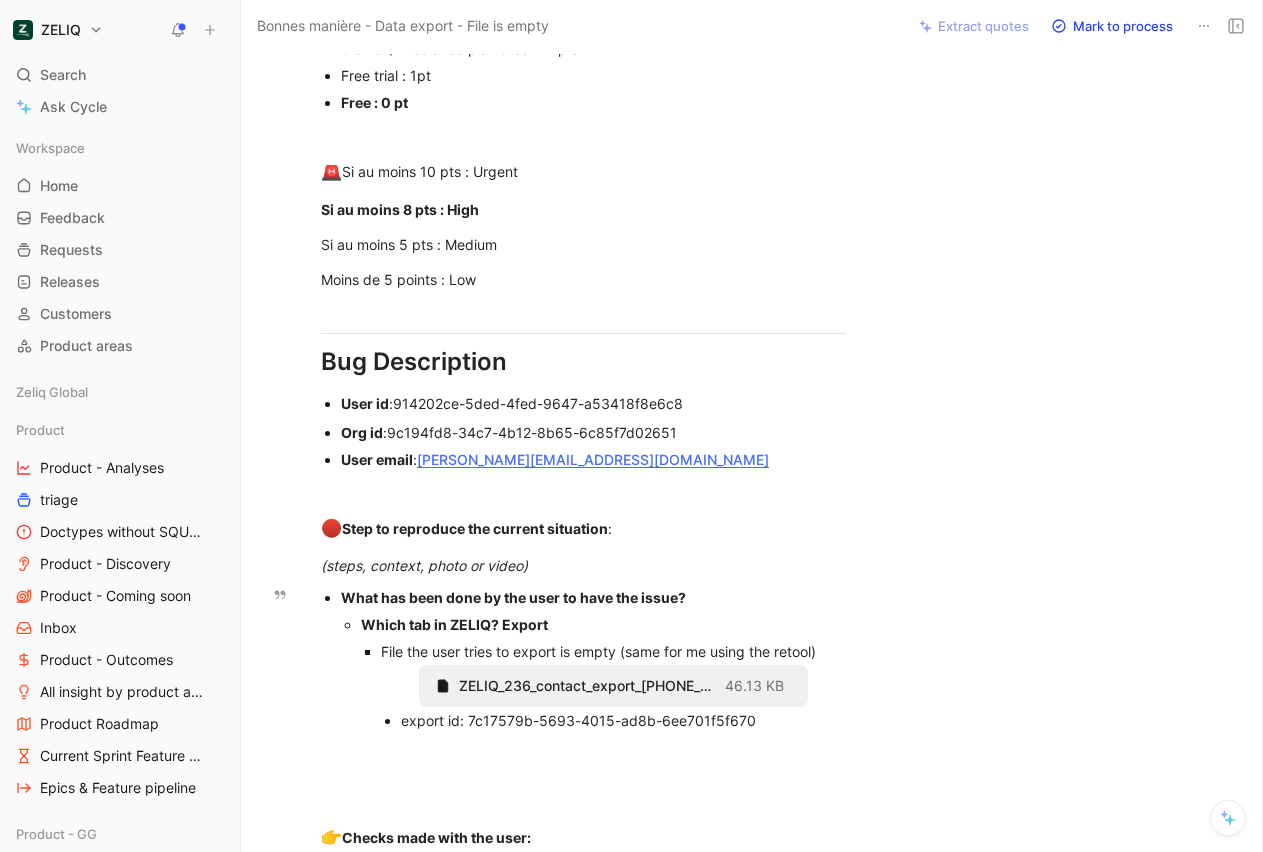 click on "export id: 7c17579b-5693-4015-ad8b-6ee701f5f670" at bounding box center (578, 720) 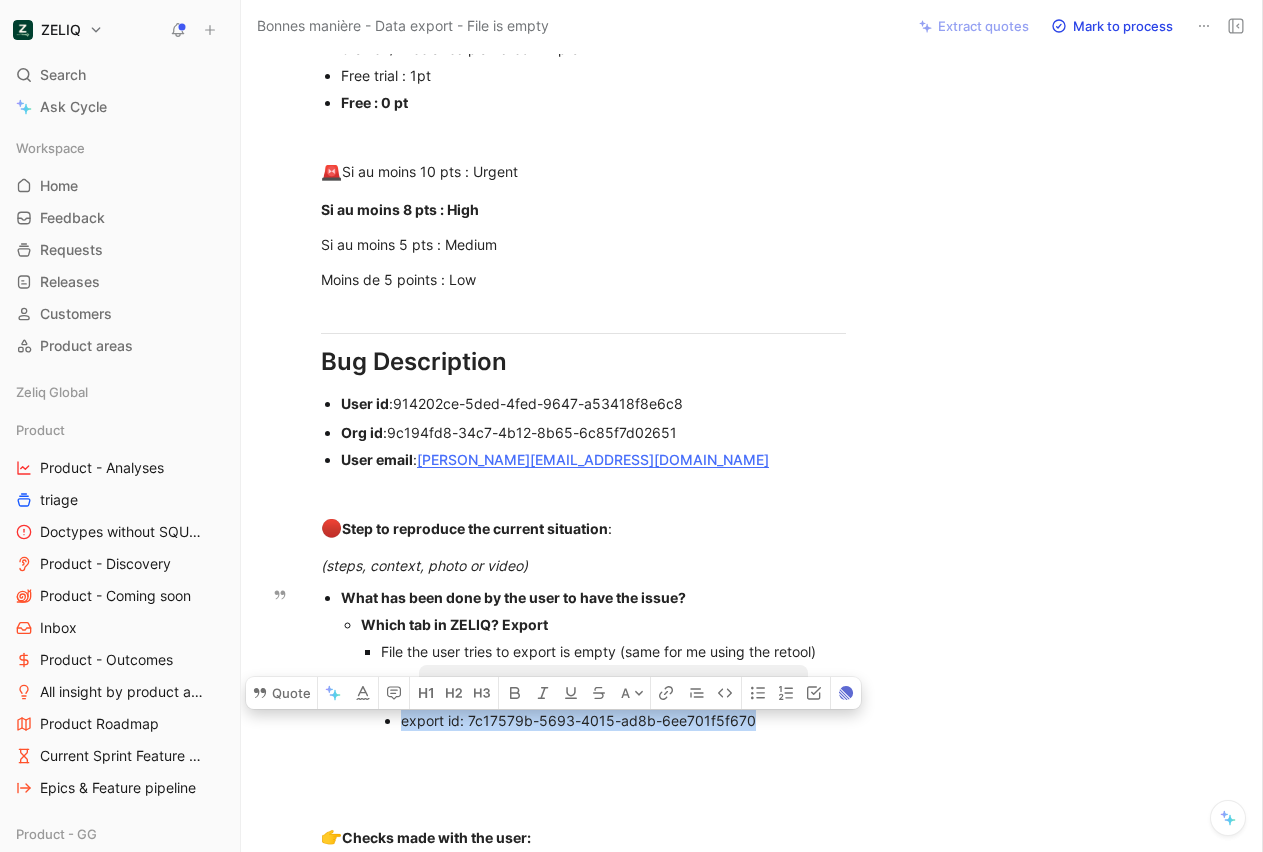 click on "export id: 7c17579b-5693-4015-ad8b-6ee701f5f670" at bounding box center [578, 720] 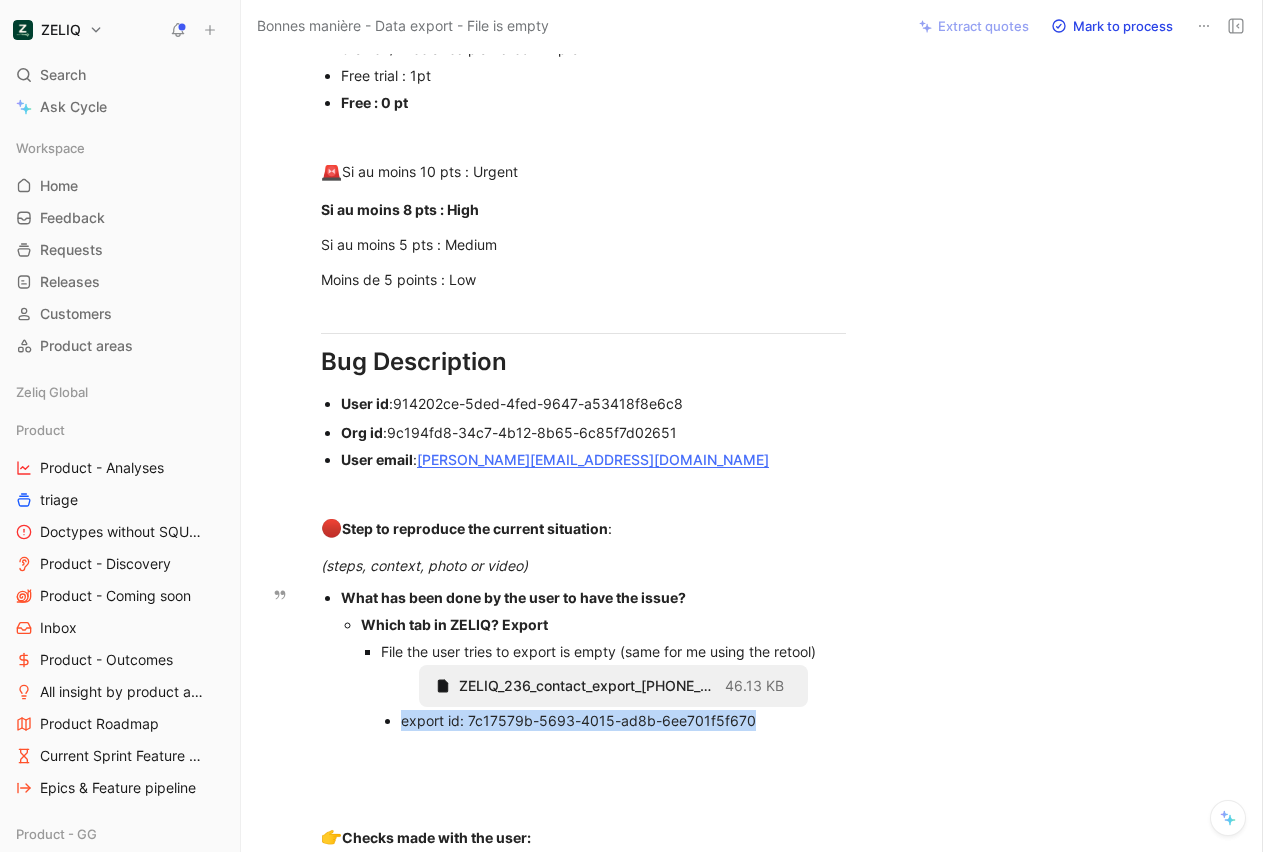 copy on "export id: 7c17579b-5693-4015-ad8b-6ee701f5f670" 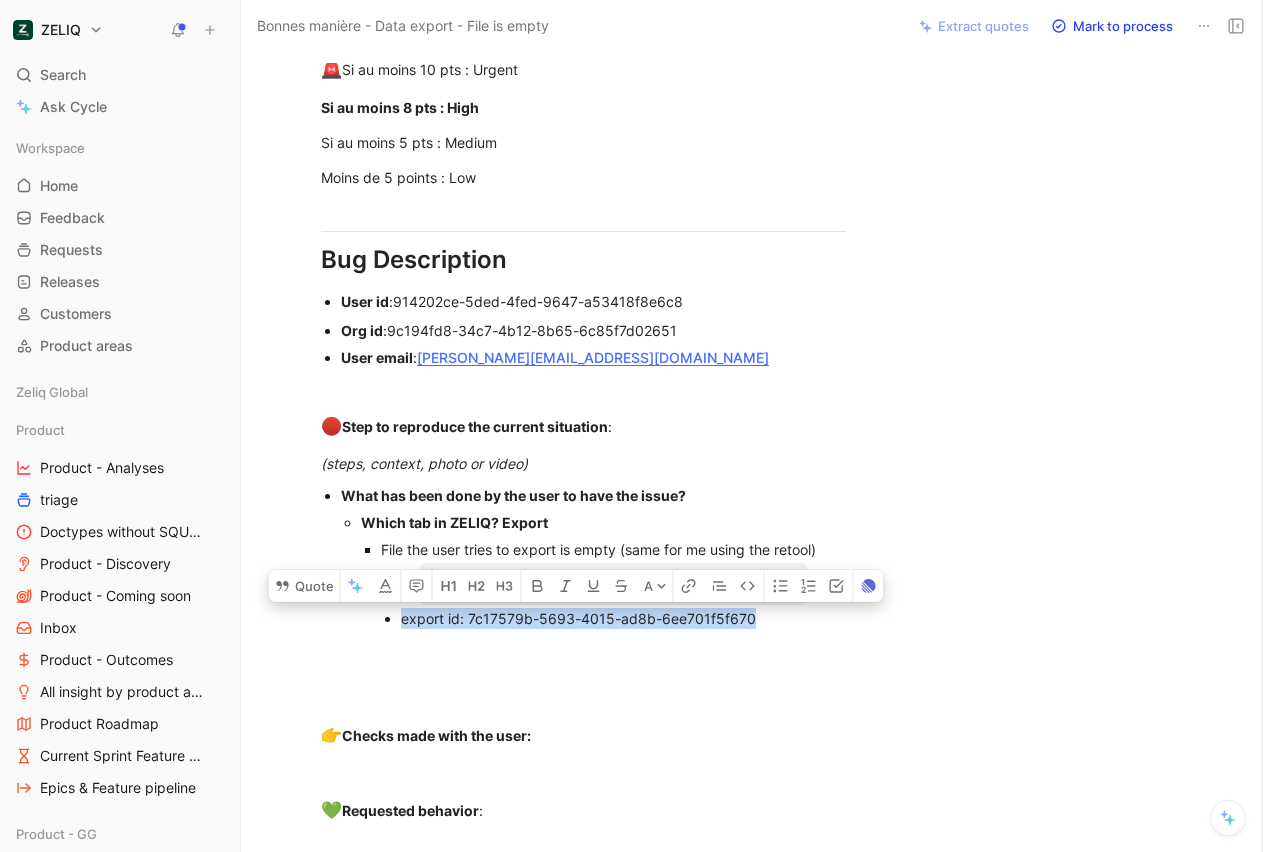 scroll, scrollTop: 890, scrollLeft: 0, axis: vertical 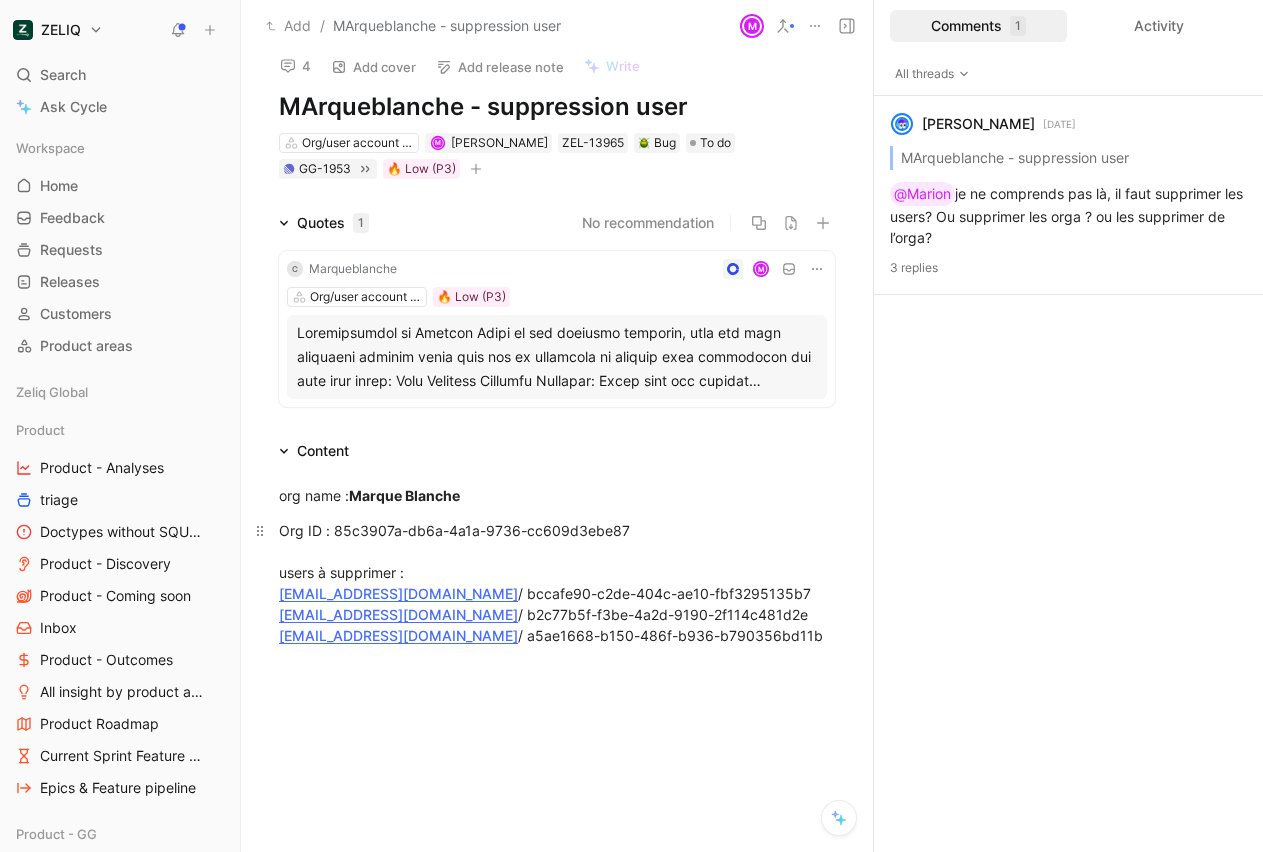 click on "/ a5ae1668-b150-486f-b936-b790356bd11b" at bounding box center [670, 635] 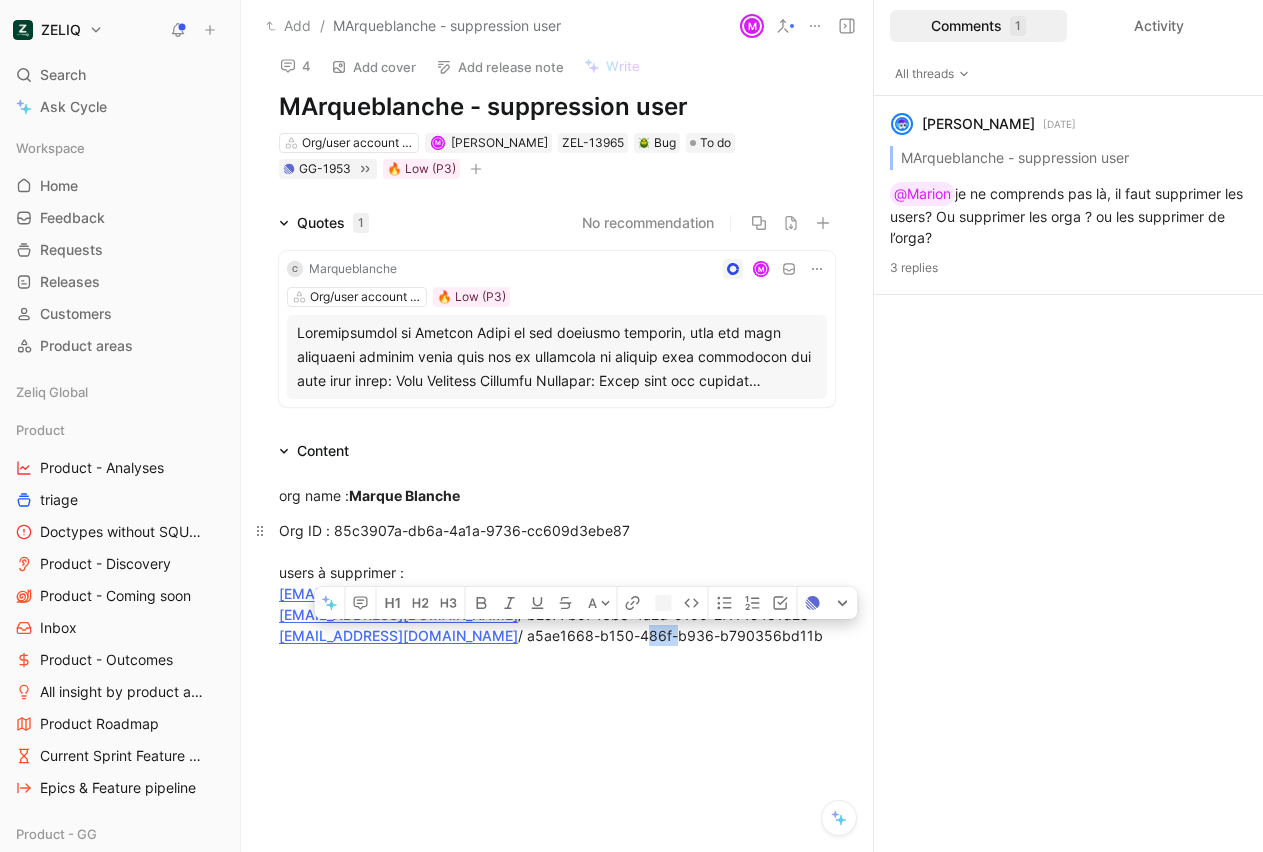 click on "/ a5ae1668-b150-486f-b936-b790356bd11b" at bounding box center (670, 635) 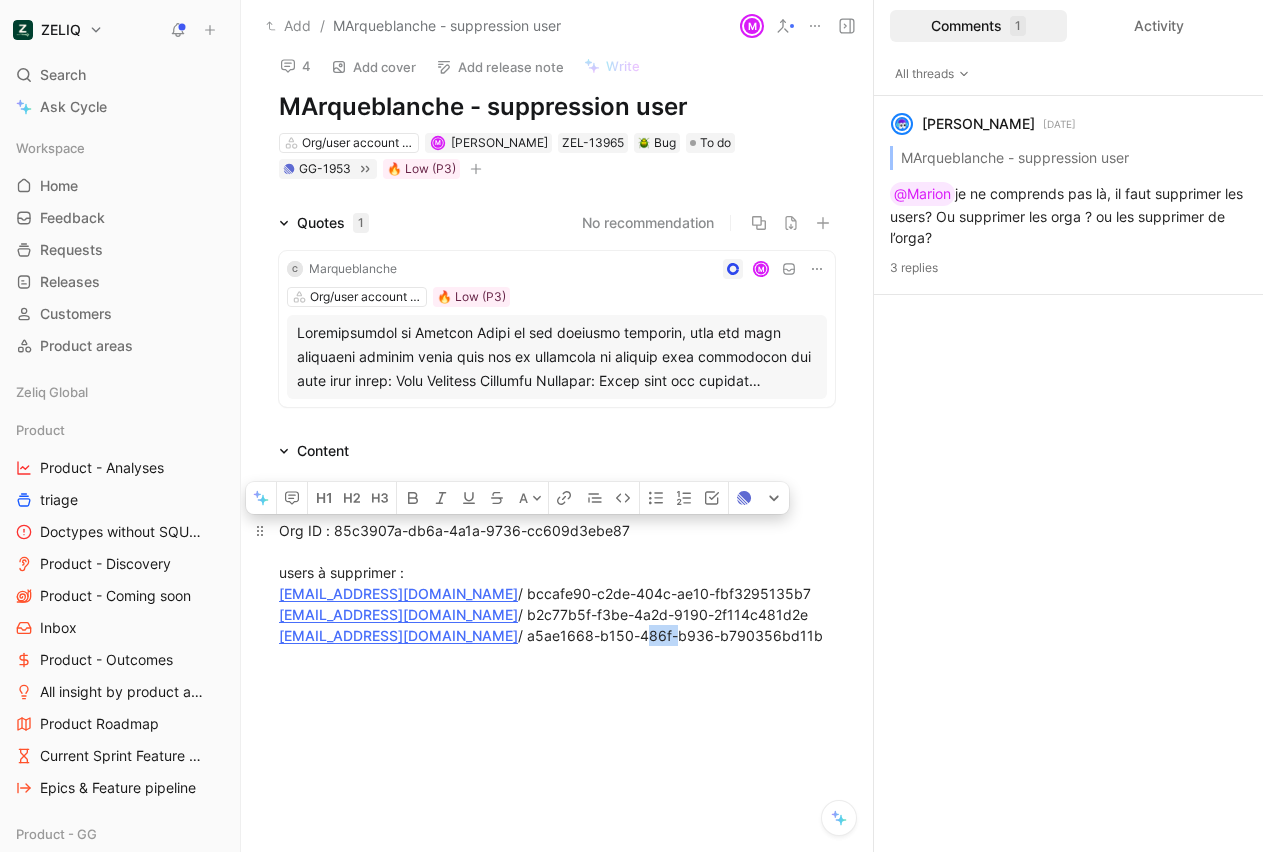 click on "/ a5ae1668-b150-486f-b936-b790356bd11b" at bounding box center [670, 635] 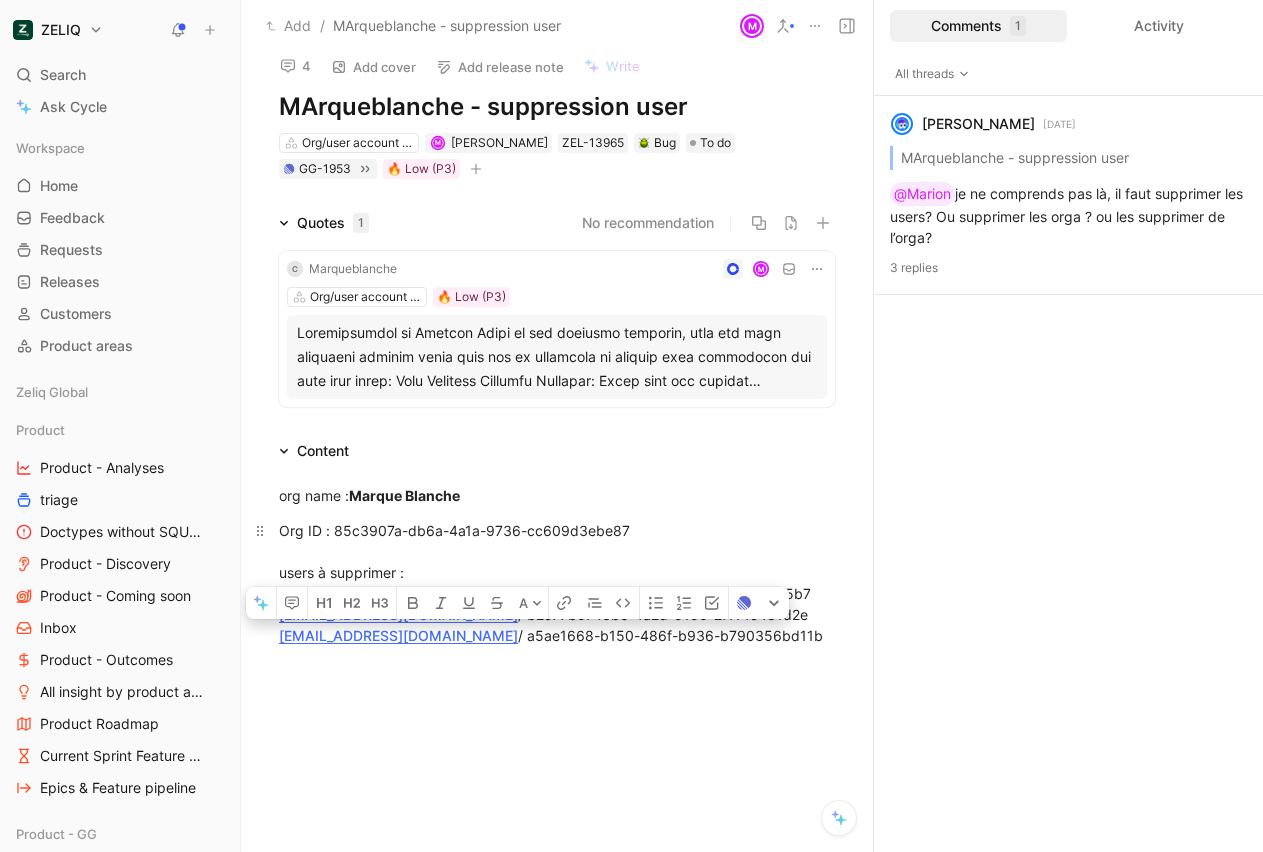 drag, startPoint x: 762, startPoint y: 638, endPoint x: 262, endPoint y: 632, distance: 500.036 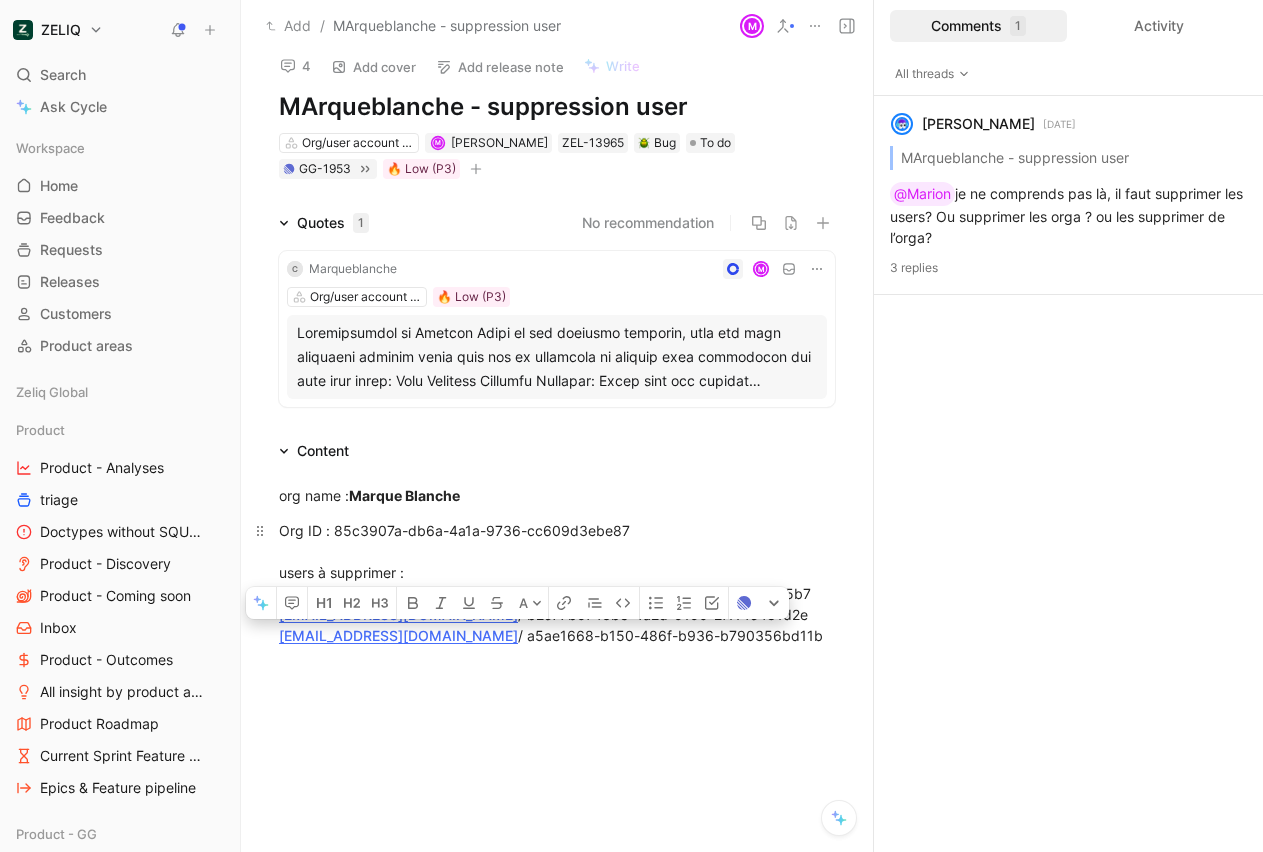 click on "Org ID : 85c3907a-db6a-4a1a-9736-cc609d3ebe87 users à supprimer :  lduong@celio.com  / bccafe90-c2de-404c-ae10-fbf3295135b7 carlvonpistor@gmail.com  / b2c77b5f-f3be-4a2d-9190-2f114c481d2e ncharmasson@celio.com  / a5ae1668-b150-486f-b936-b790356bd11b" at bounding box center [557, 583] 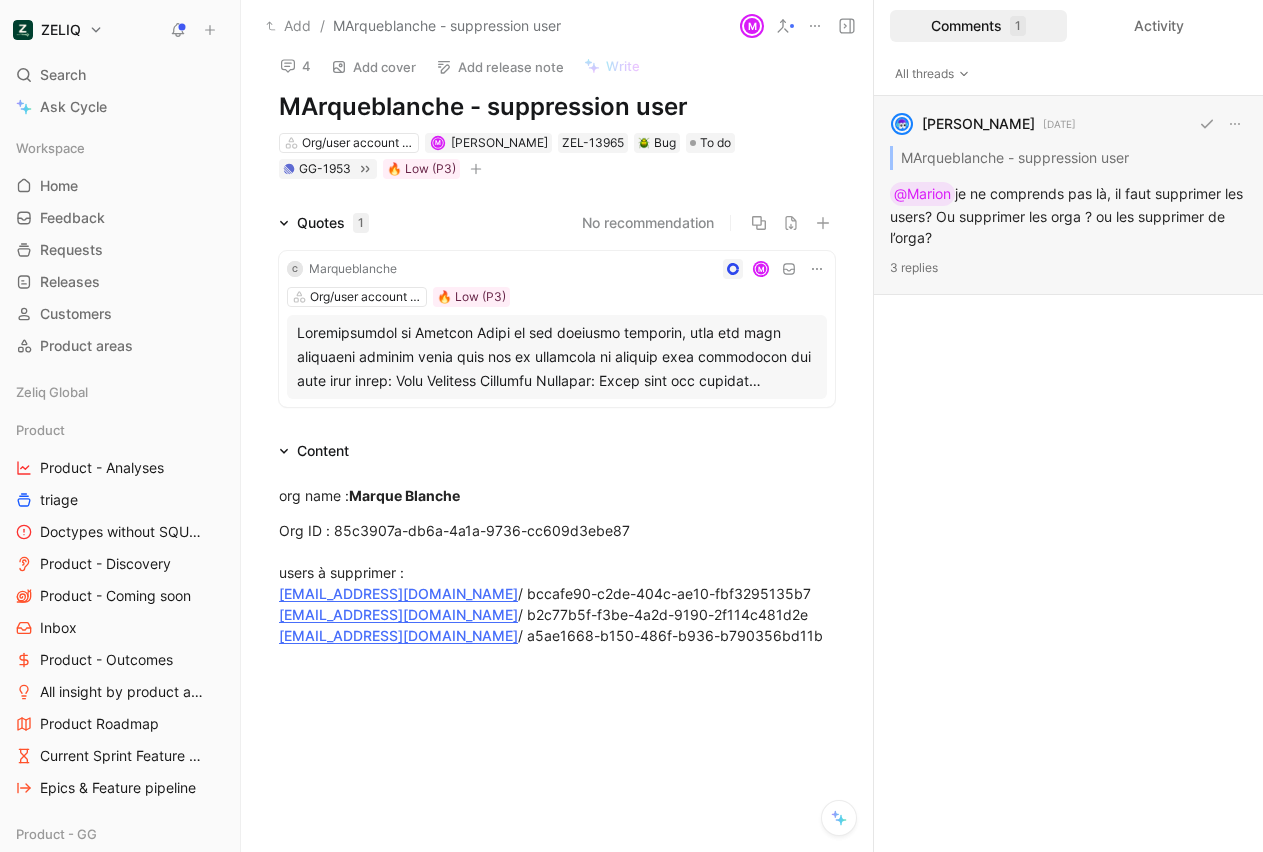 click on "Bastien IZZO 4 days ago MArqueblanche - suppression user @Marion  je ne comprends pas là, il faut supprimer les users? Ou supprimer les orga ? ou les supprimer de l’orga? 3 replies" at bounding box center (1068, 195) 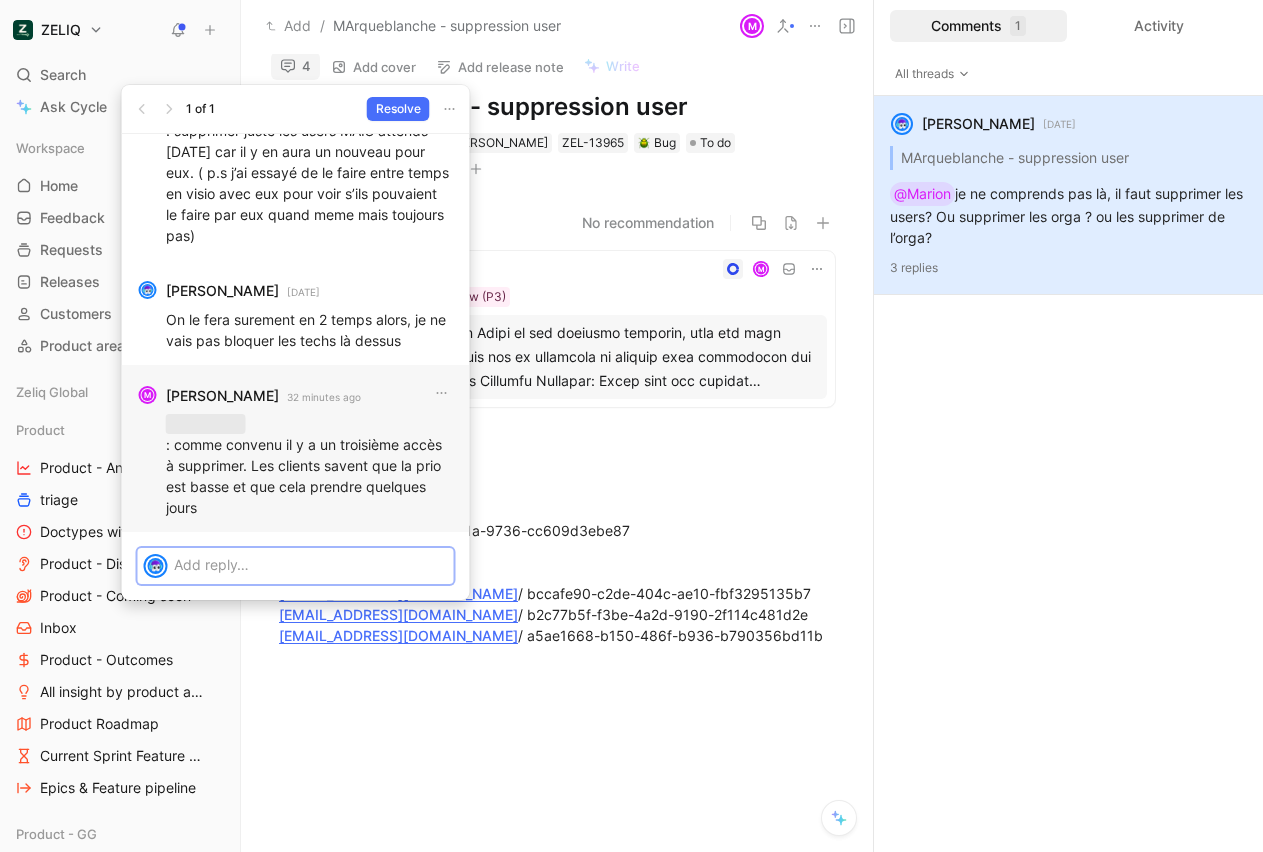 type 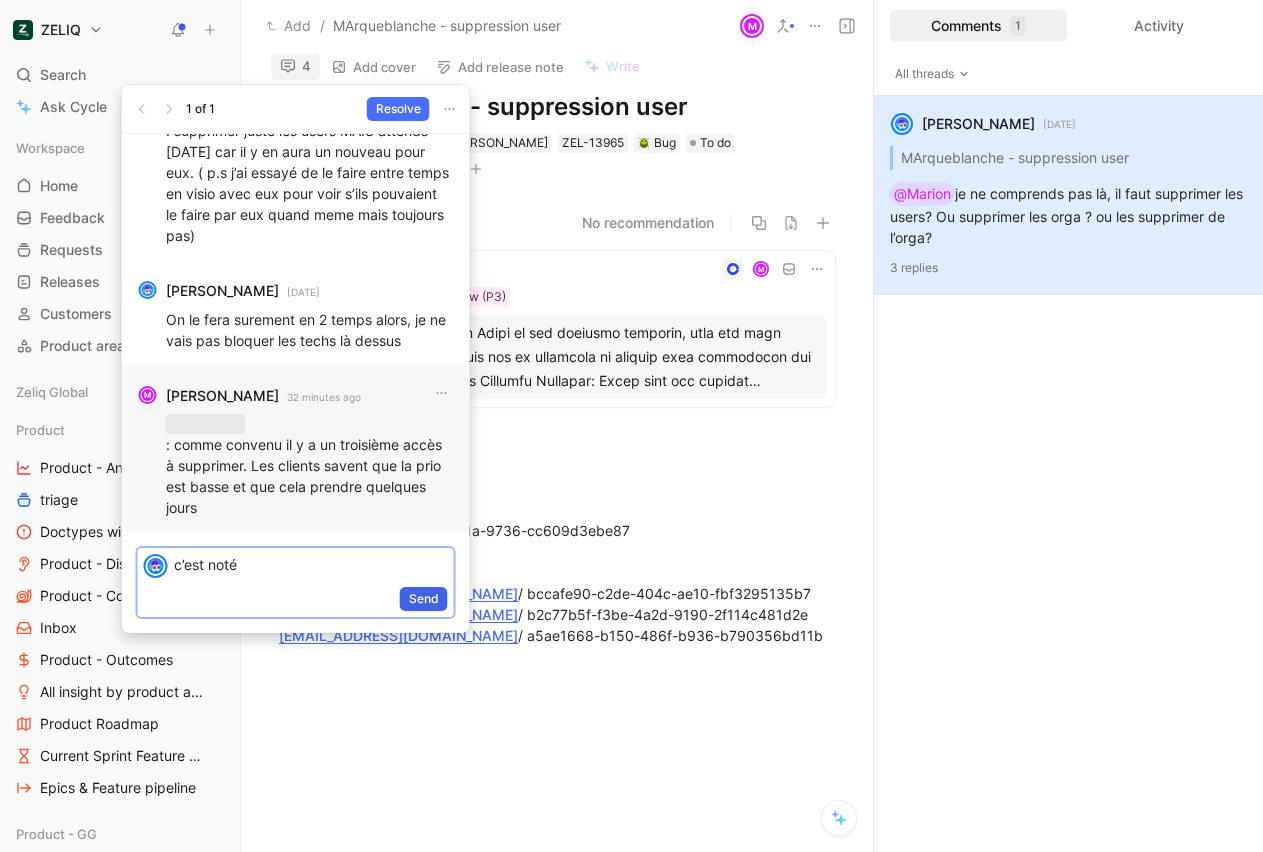 click on "Send" at bounding box center [424, 599] 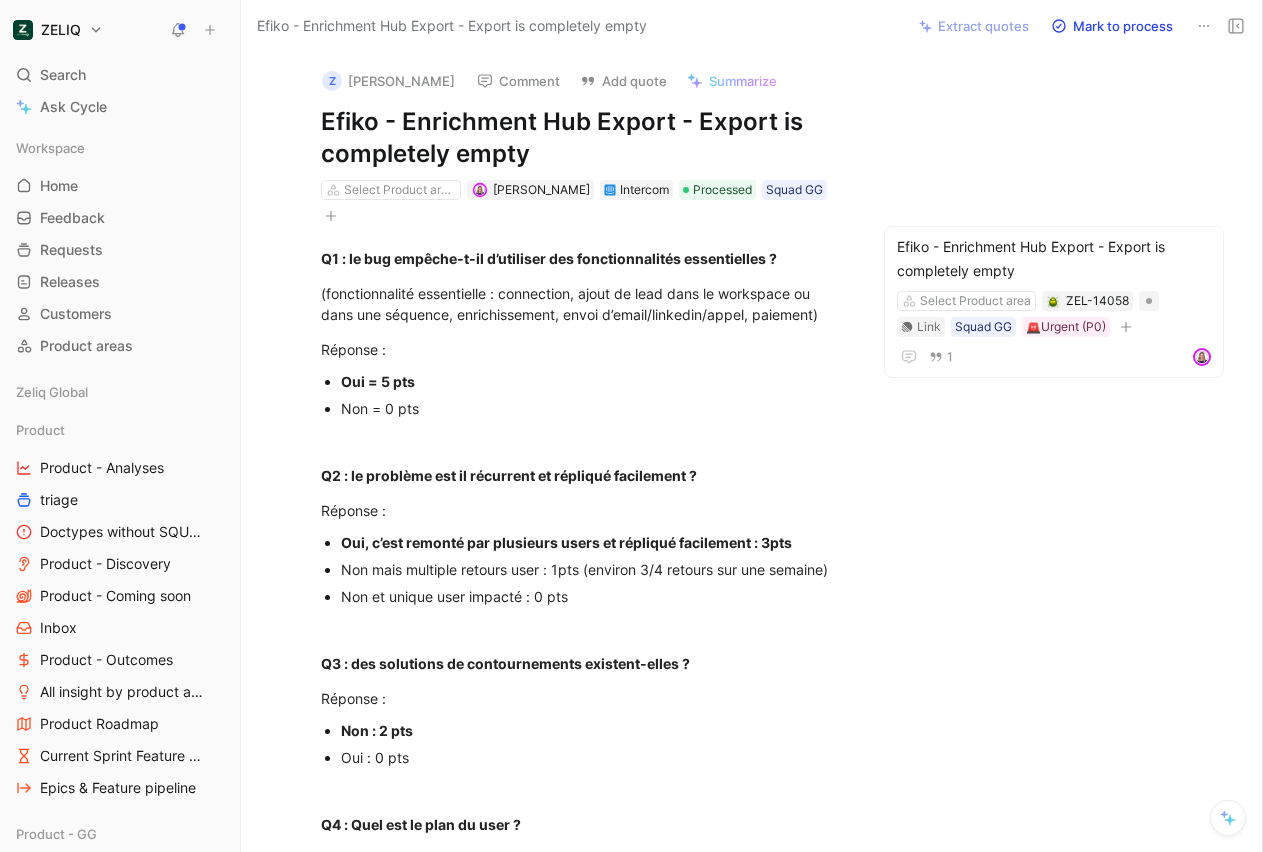 scroll, scrollTop: 0, scrollLeft: 0, axis: both 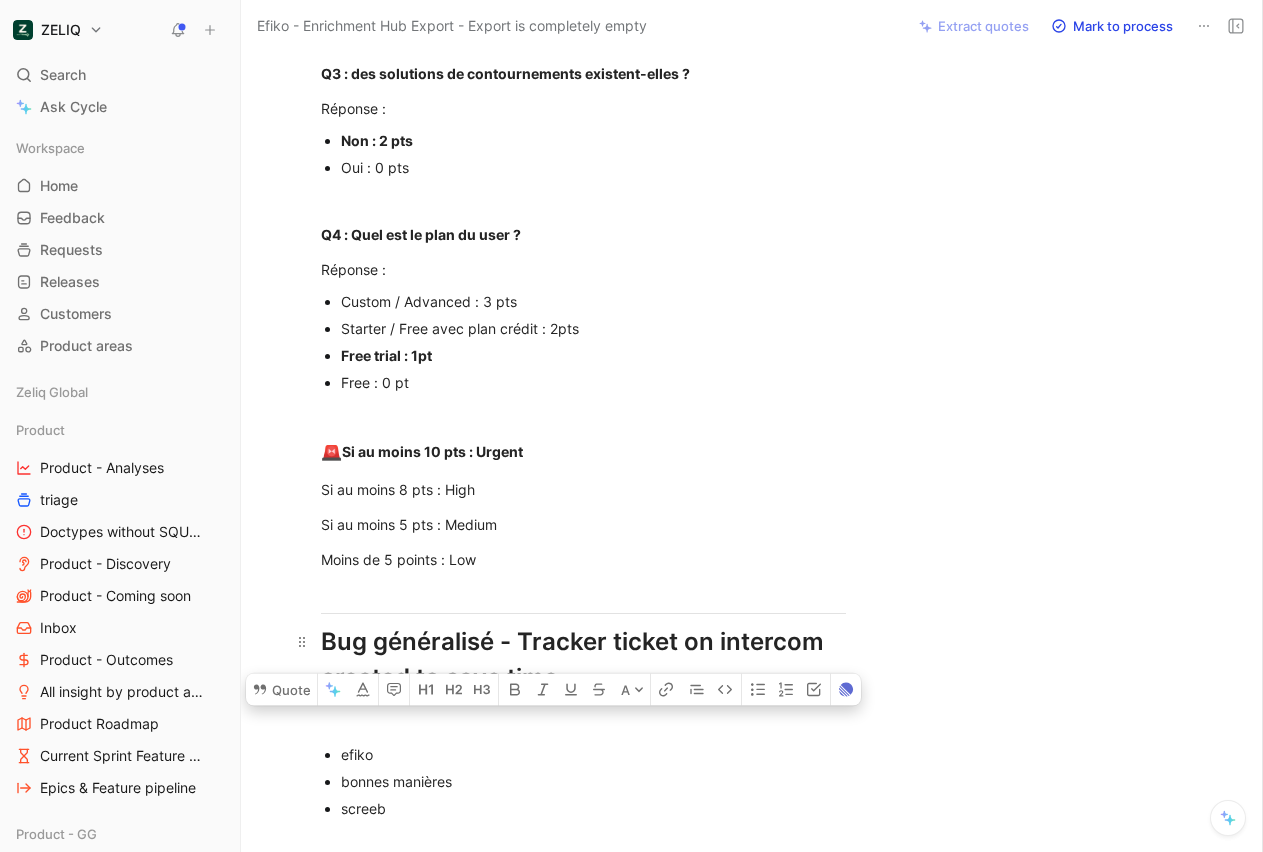 click on "Q1 : le bug empêche-t-il d’utiliser des fonctionnalités essentielles ? (fonctionnalité essentielle : connection, ajout de lead dans le workspace ou dans une séquence, enrichissement, envoi d’email/linkedin/appel, paiement) Réponse : Oui = 5 pts Non = 0 pts Q2 : le problème est il récurrent et répliqué facilement ? Réponse : Oui, c’est remonté par plusieurs users et répliqué facilement : 3pts Non mais multiple retours user : 1pts (environ 3/4 retours sur une semaine) Non et unique user impacté : 0 pts Q3 : des solutions de contournements existent-elles ? Réponse : Non : 2 pts Oui : 0 pts Q4 : Quel est le plan du user ? Réponse : Custom / Advanced : 3 pts Starter / Free avec plan crédit : 2pts Free trial : 1pt Free : 0 pt 🚨  Si au moins 10 pts : Urgent Si au moins 8 pts : High Si au moins 5 pts : Medium Moins de 5 points : Low Bug généralisé - Tracker ticket on intercom created to save time efiko  bonnes manières  screeb" at bounding box center [583, 237] 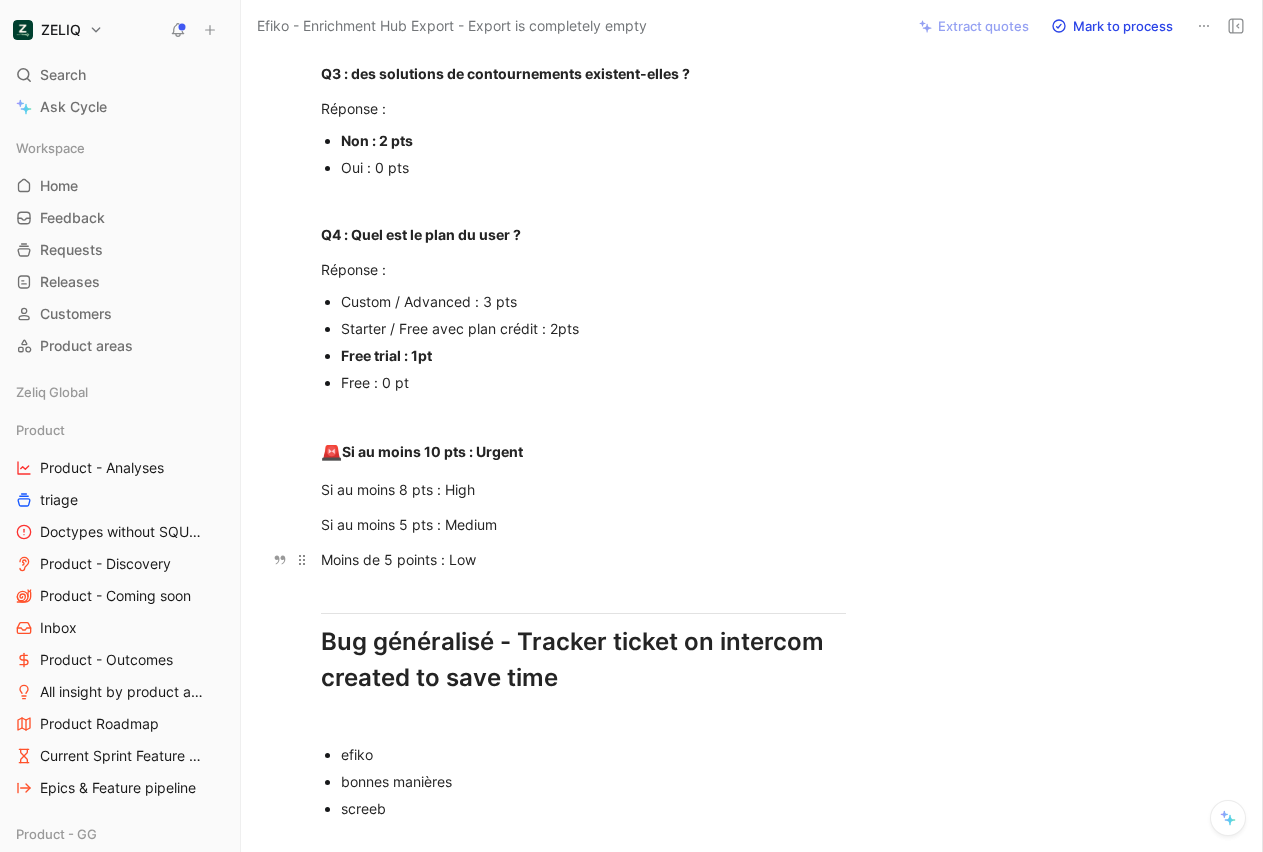 click on "Moins de 5 points : Low" at bounding box center [583, 559] 